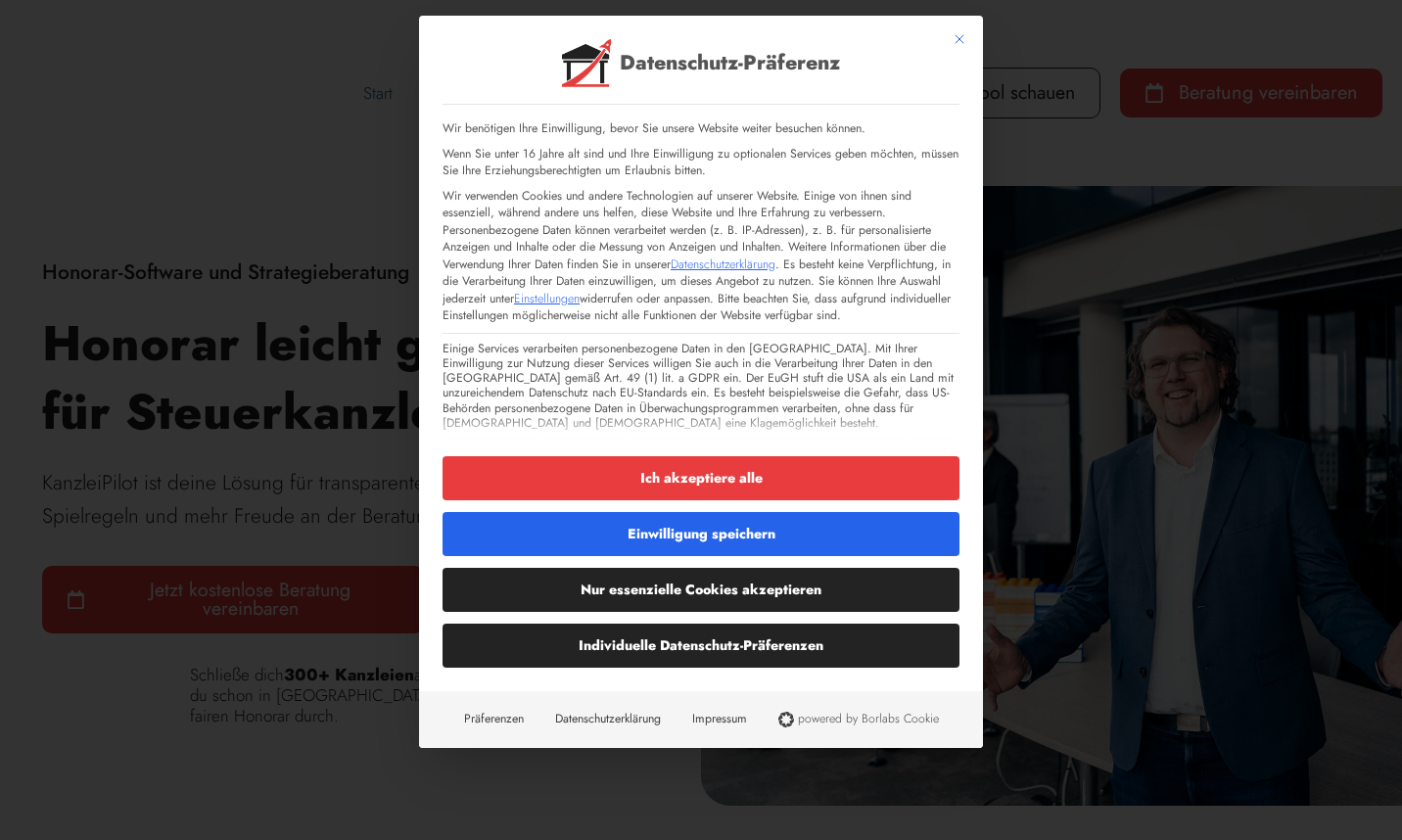 scroll, scrollTop: 0, scrollLeft: 0, axis: both 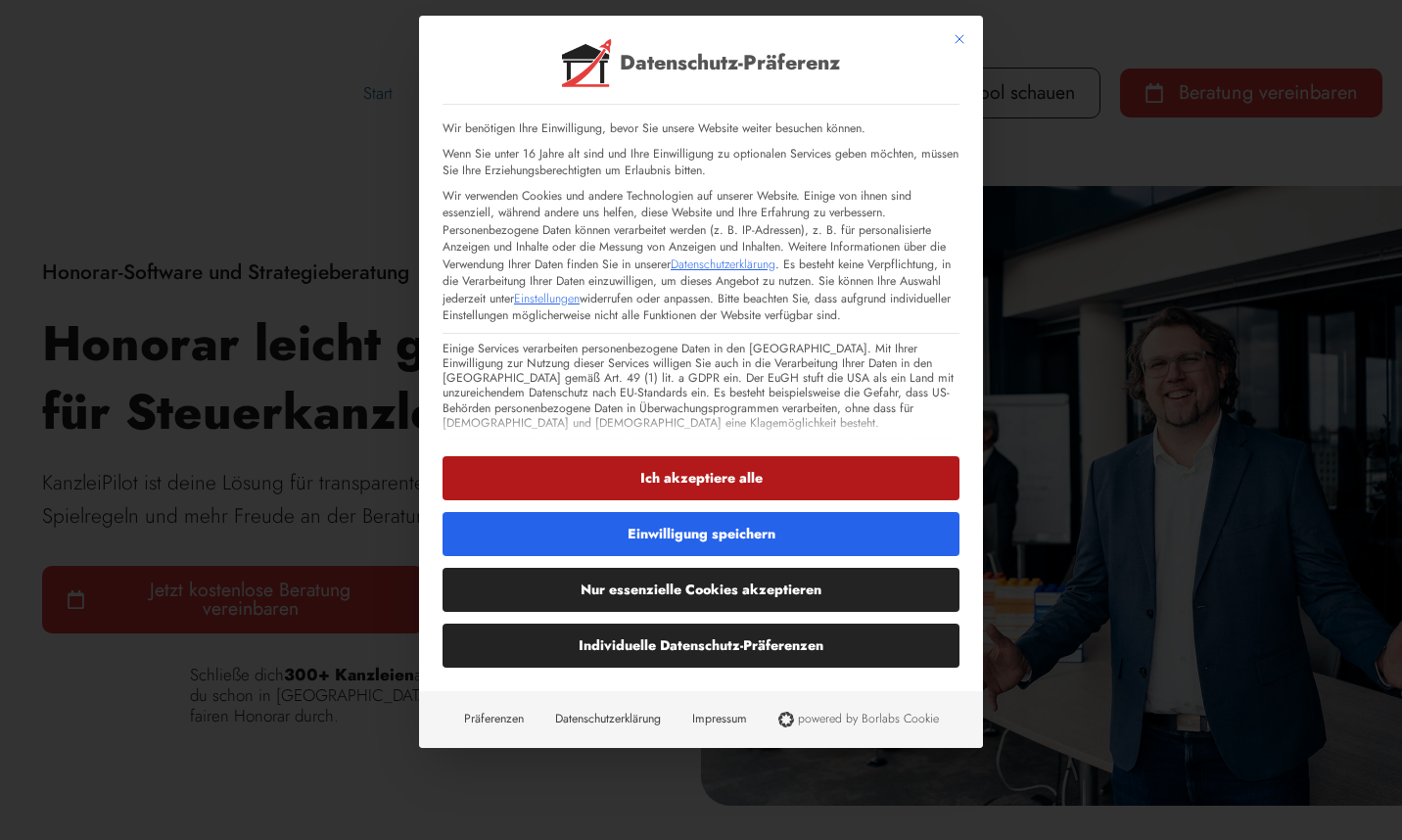 click on "Ich akzeptiere alle" at bounding box center [701, 478] 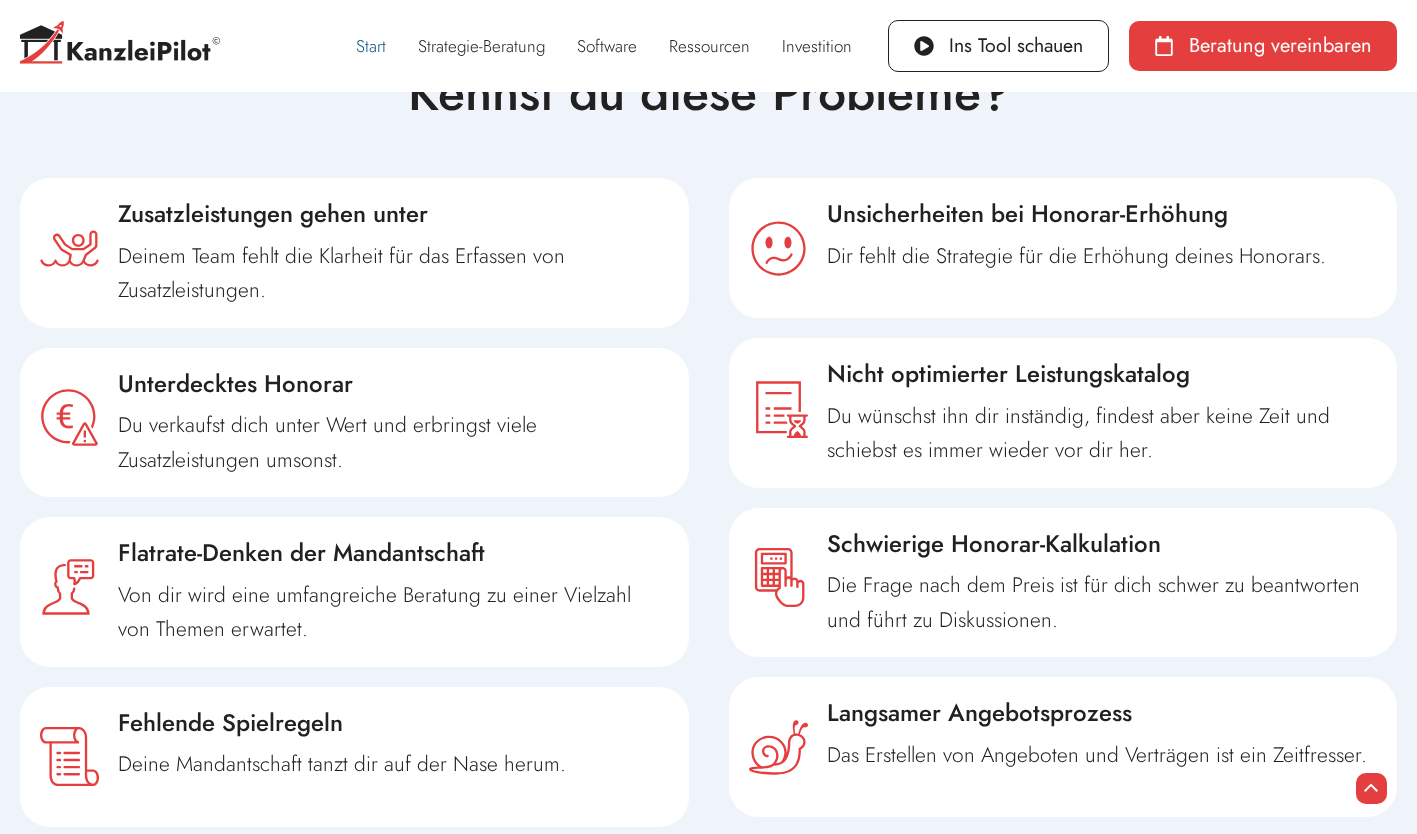 scroll, scrollTop: 1146, scrollLeft: 0, axis: vertical 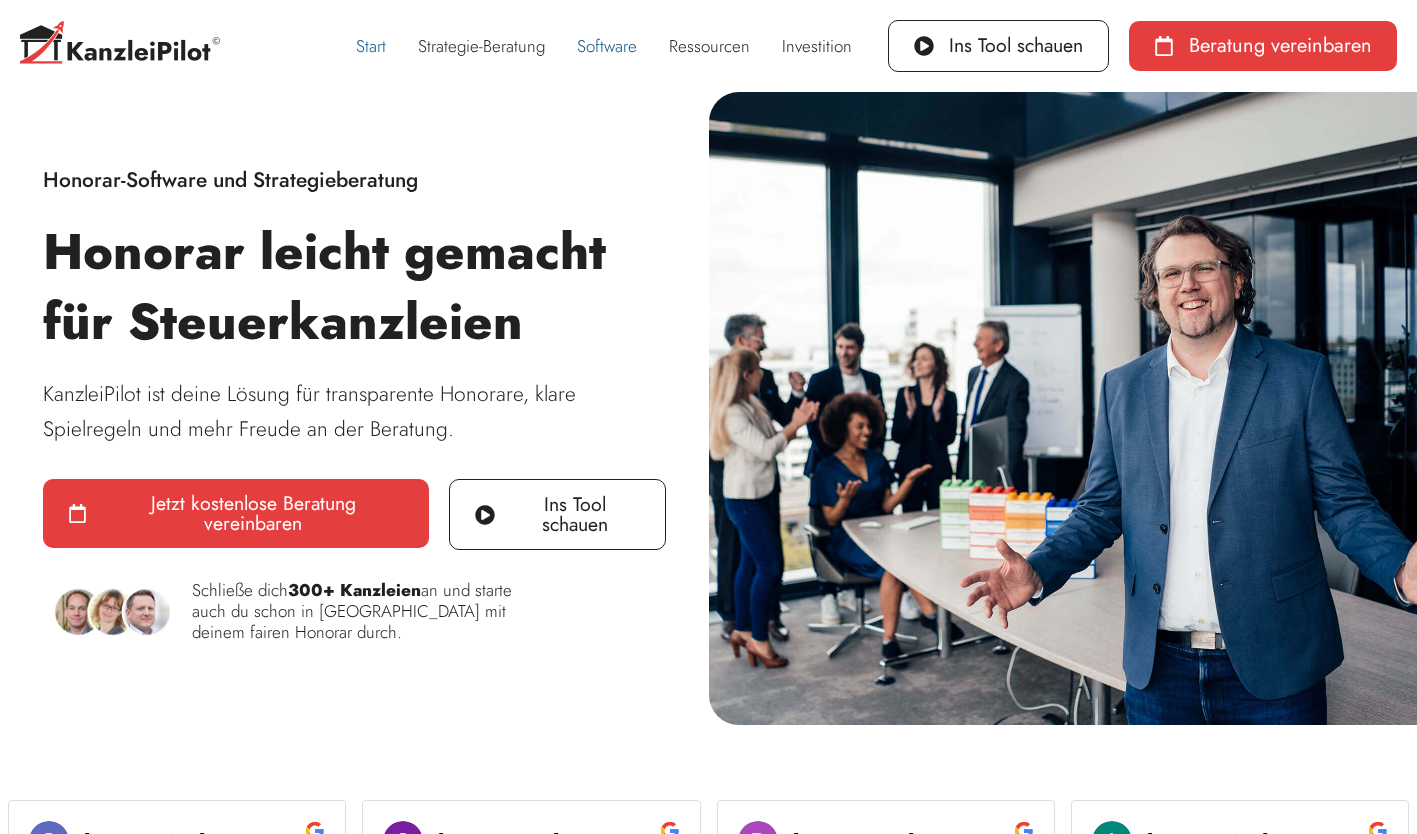 click on "Software" 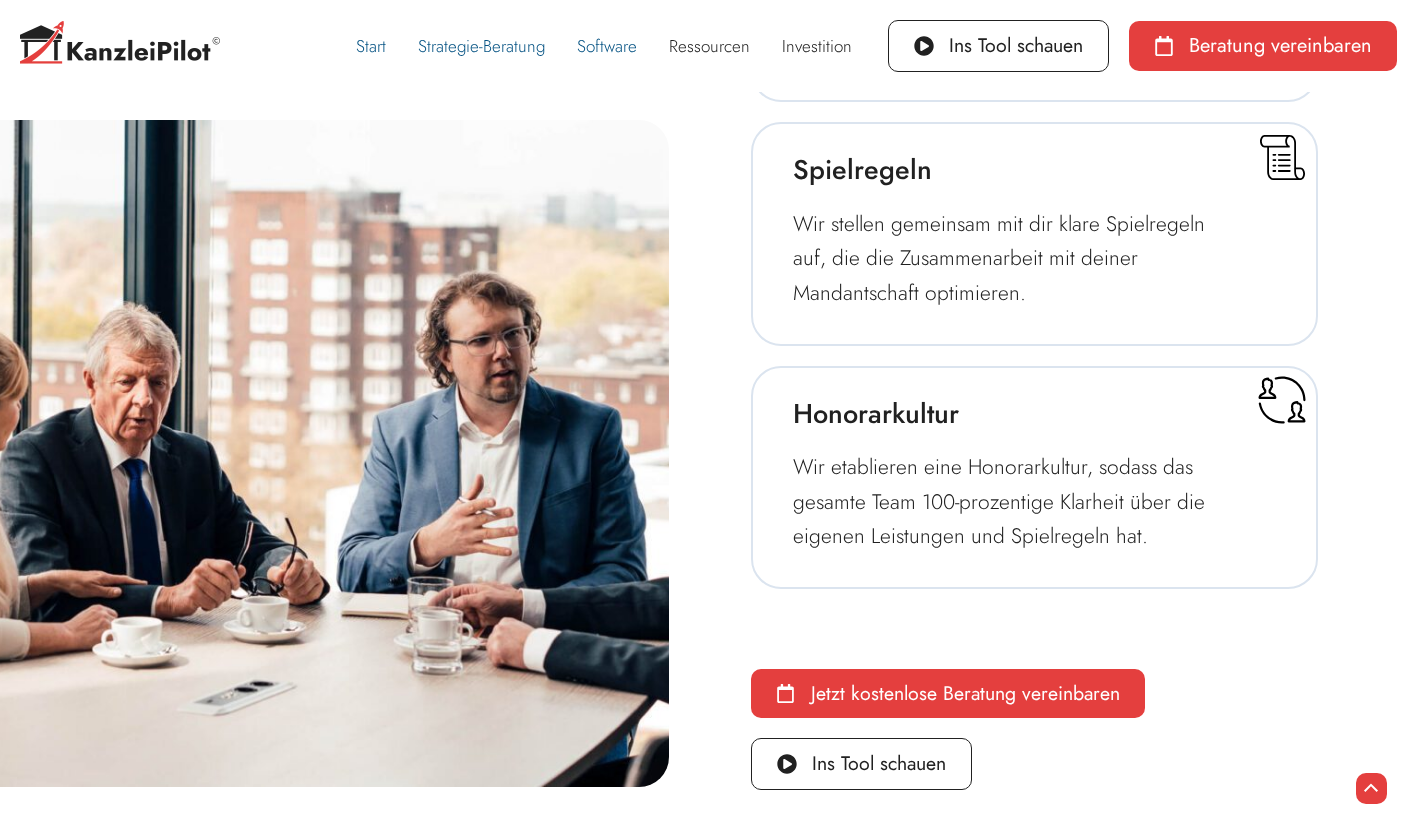click on "Software" 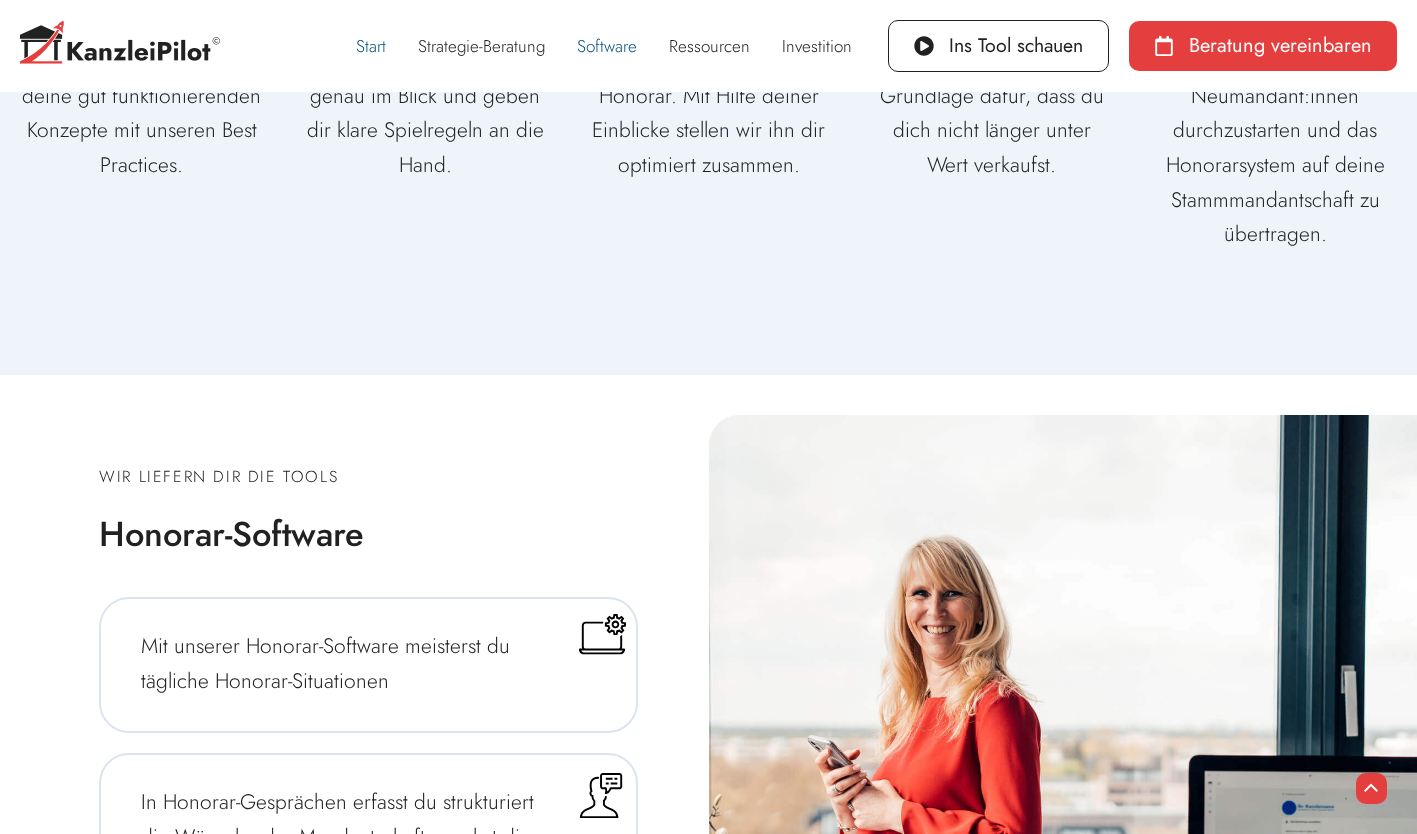 scroll, scrollTop: 5482, scrollLeft: 0, axis: vertical 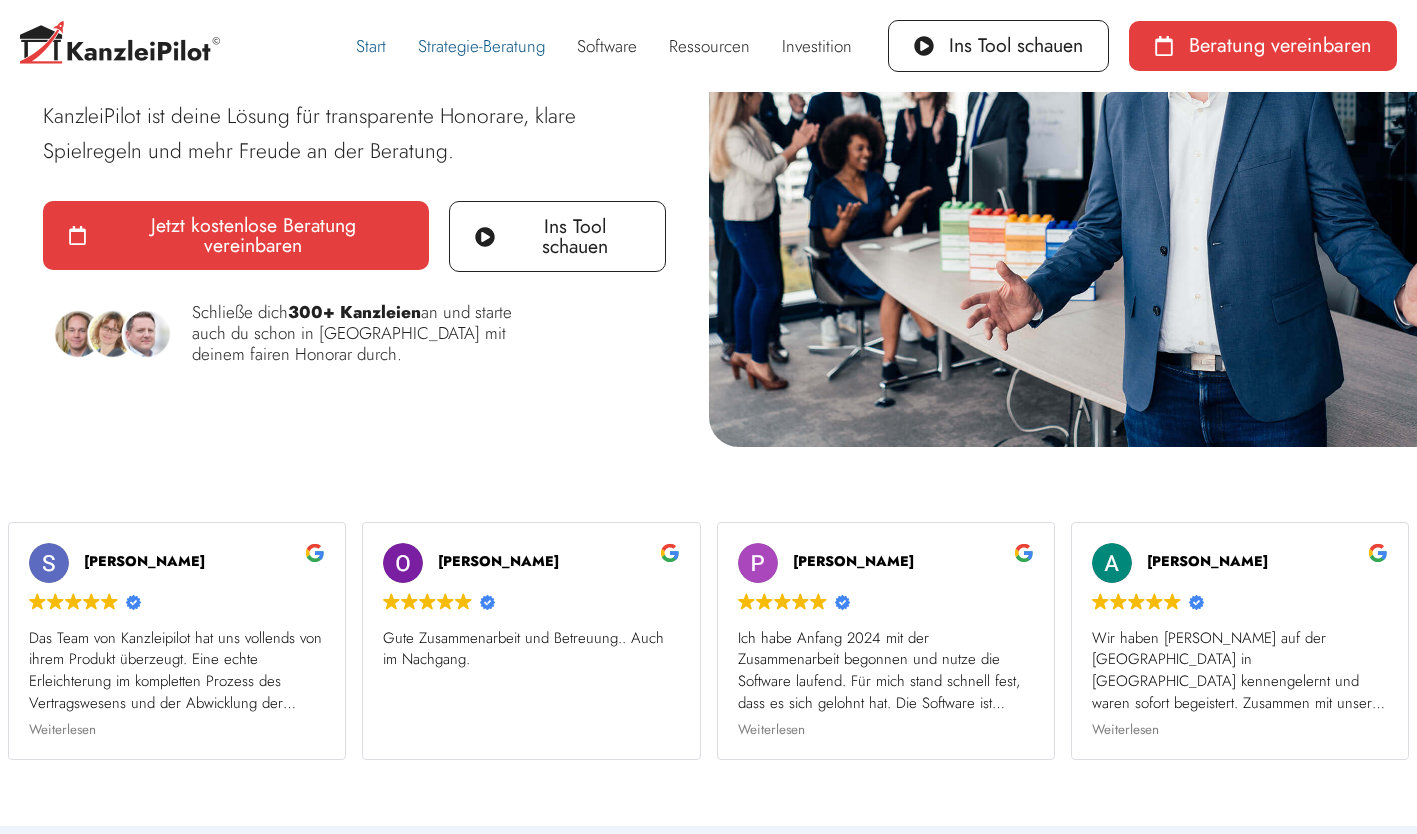 click on "Strategie-Beratung" 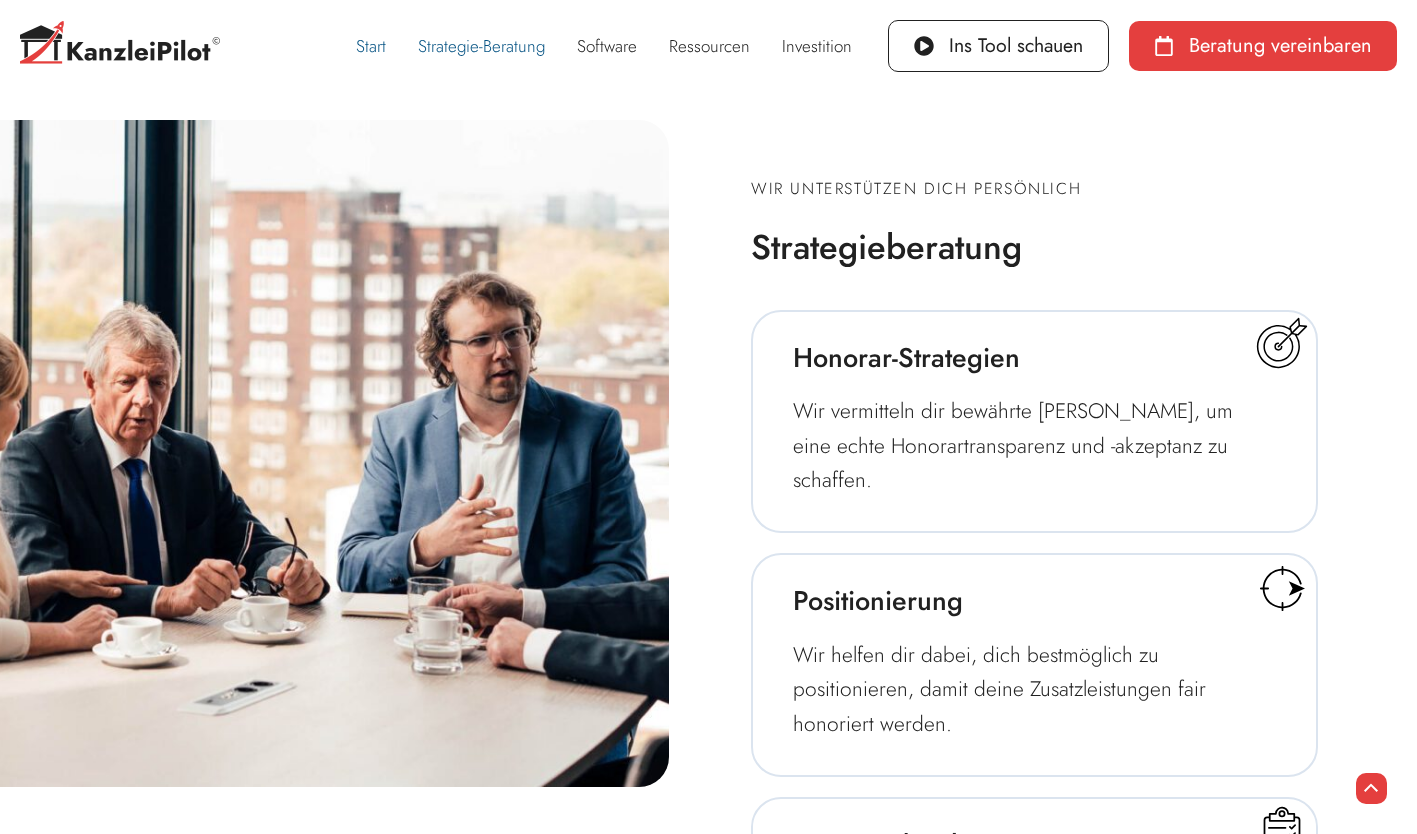 scroll, scrollTop: 2753, scrollLeft: 0, axis: vertical 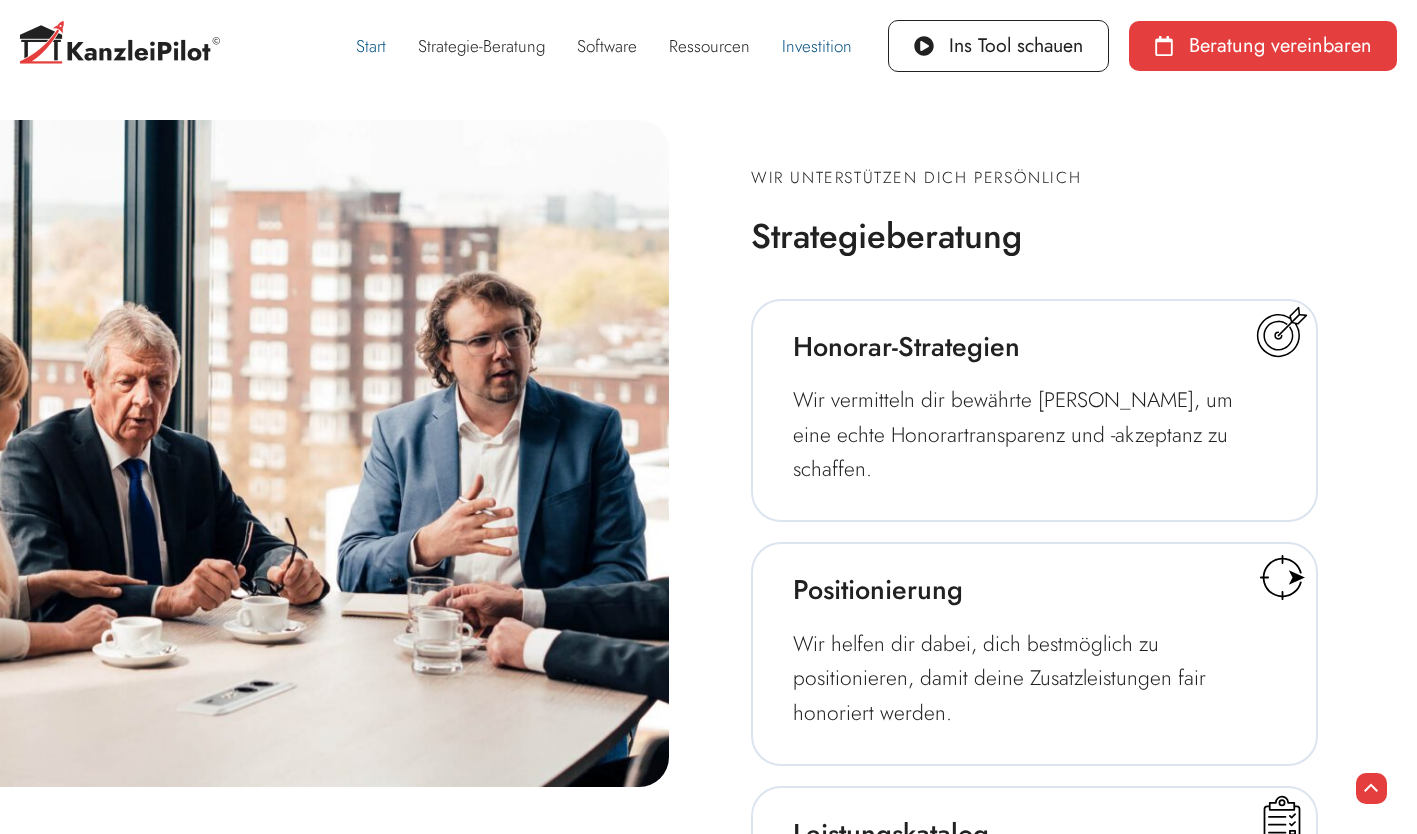 click on "Investition" 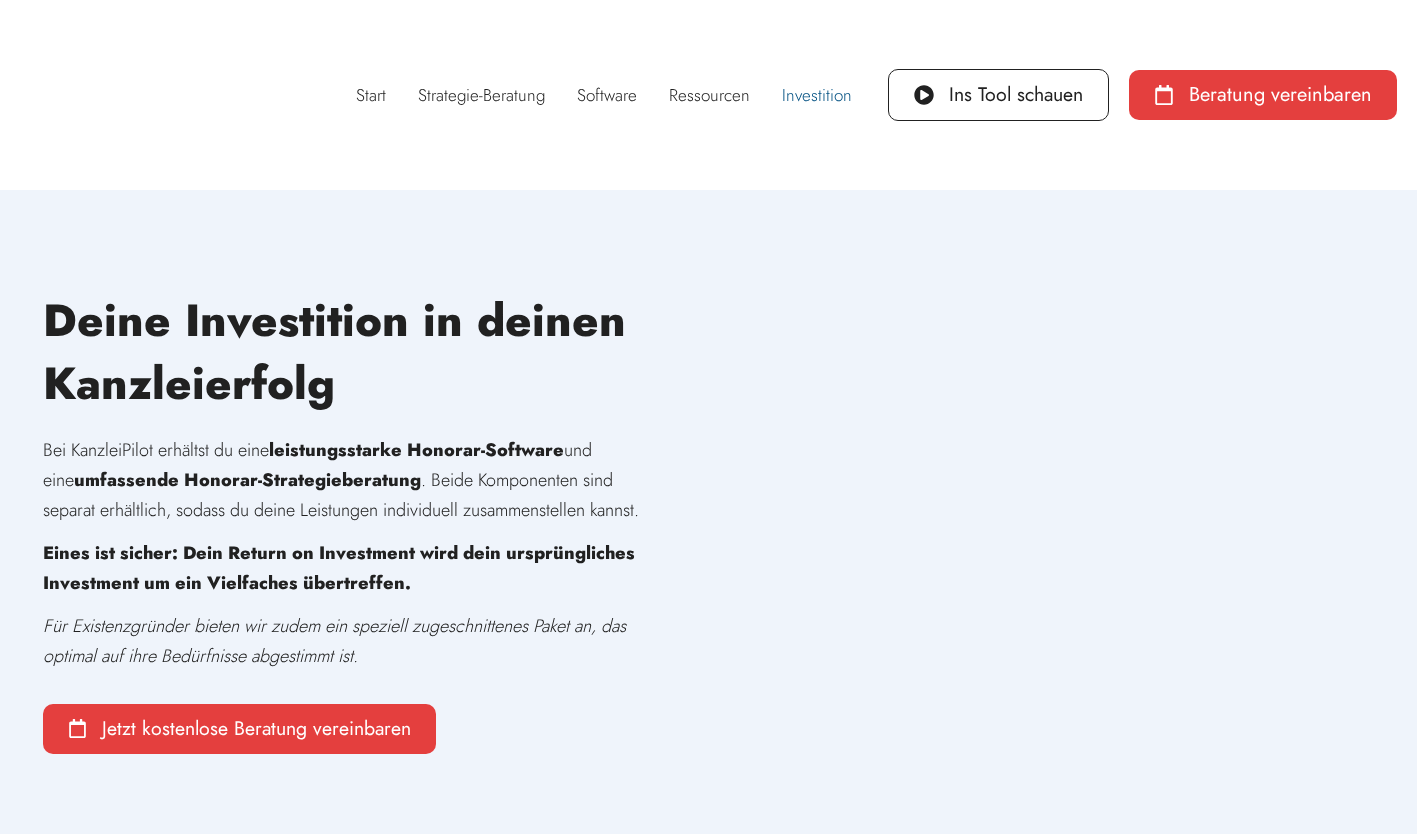 scroll, scrollTop: 0, scrollLeft: 0, axis: both 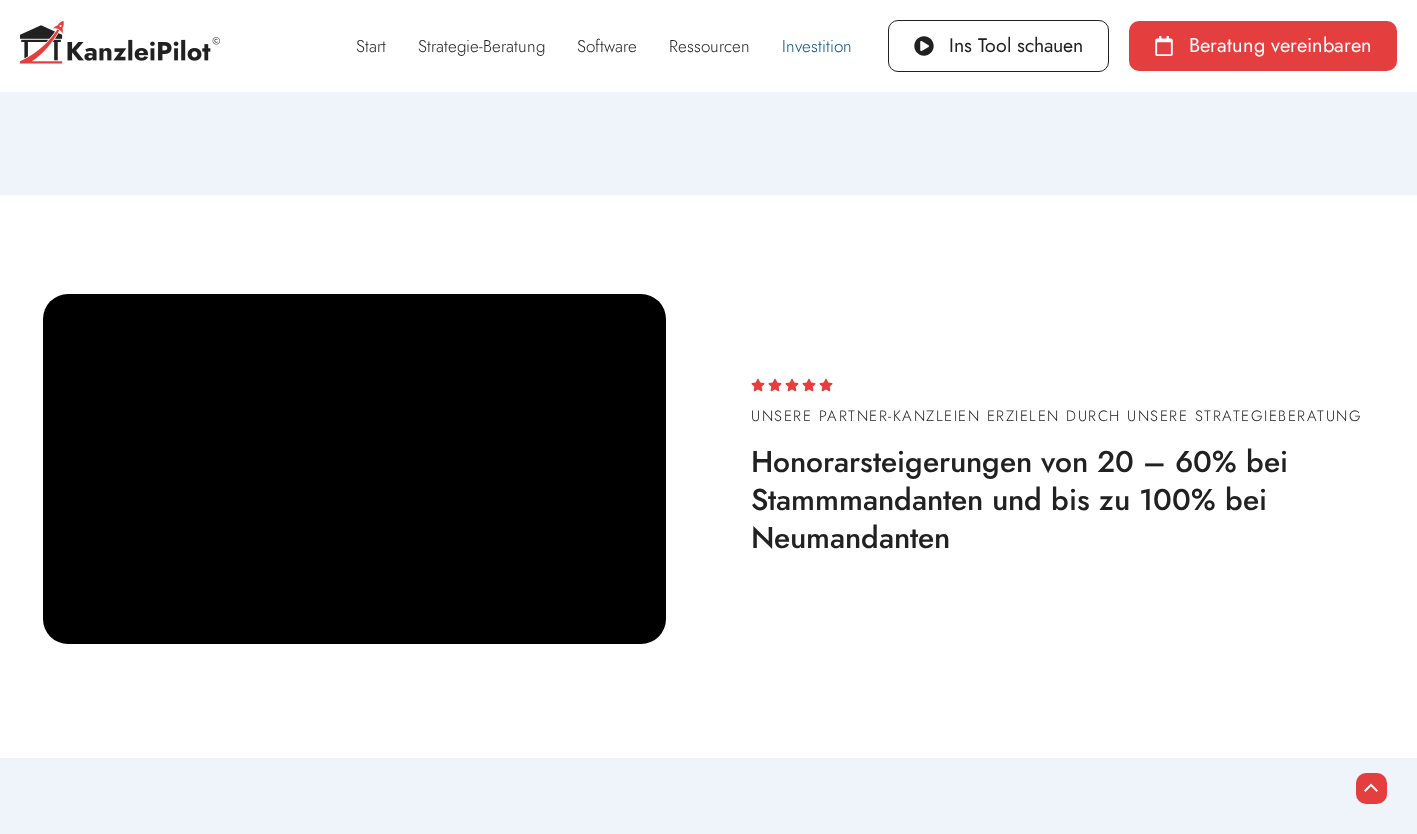 click on "Unsere Partner-Kanzleien erzielen durch unsere Strategieberatung
Honorarsteigerungen von 20 – 60% bei Stammmandanten und bis zu 100% bei Neumandanten" at bounding box center (708, 476) 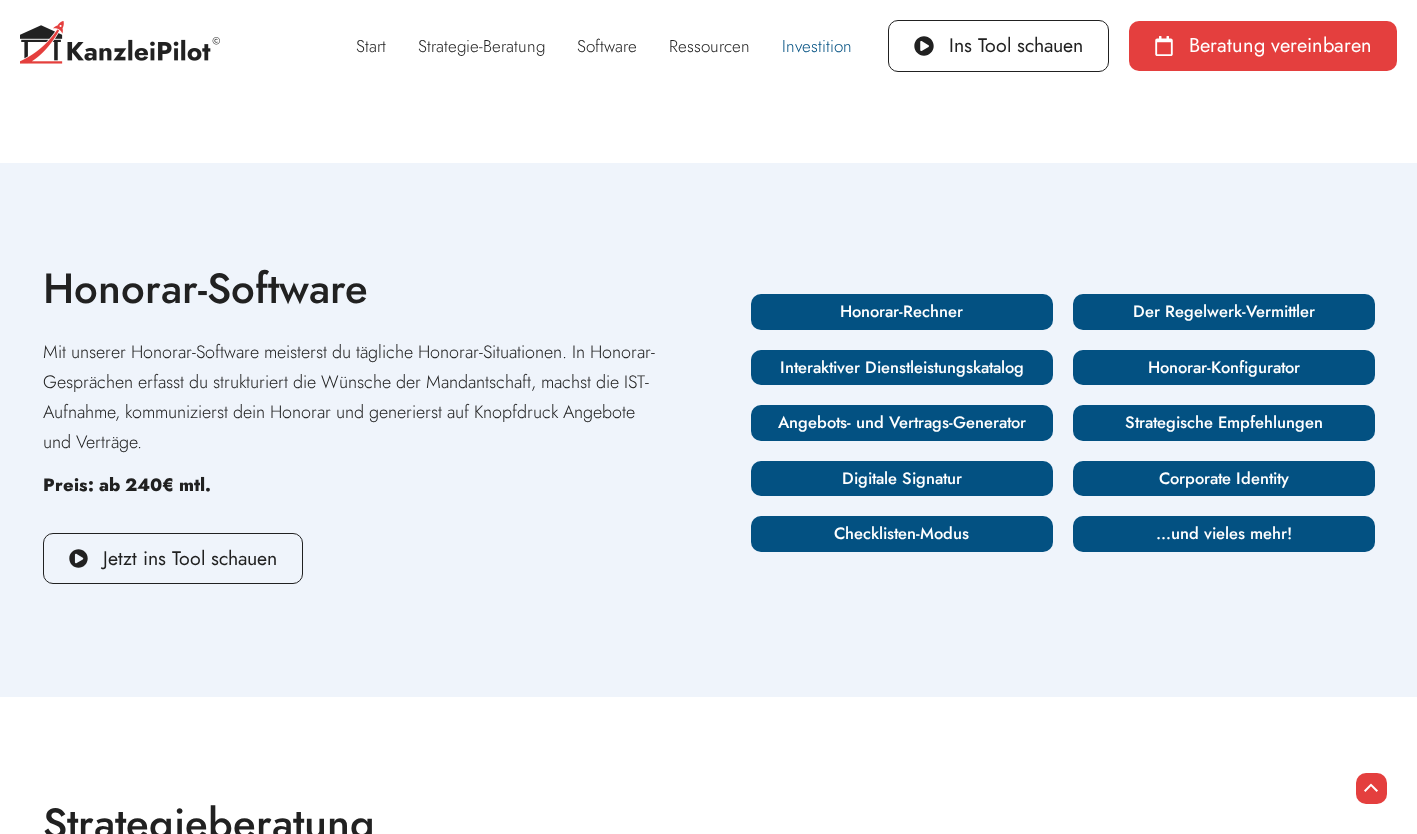 scroll, scrollTop: 1148, scrollLeft: 0, axis: vertical 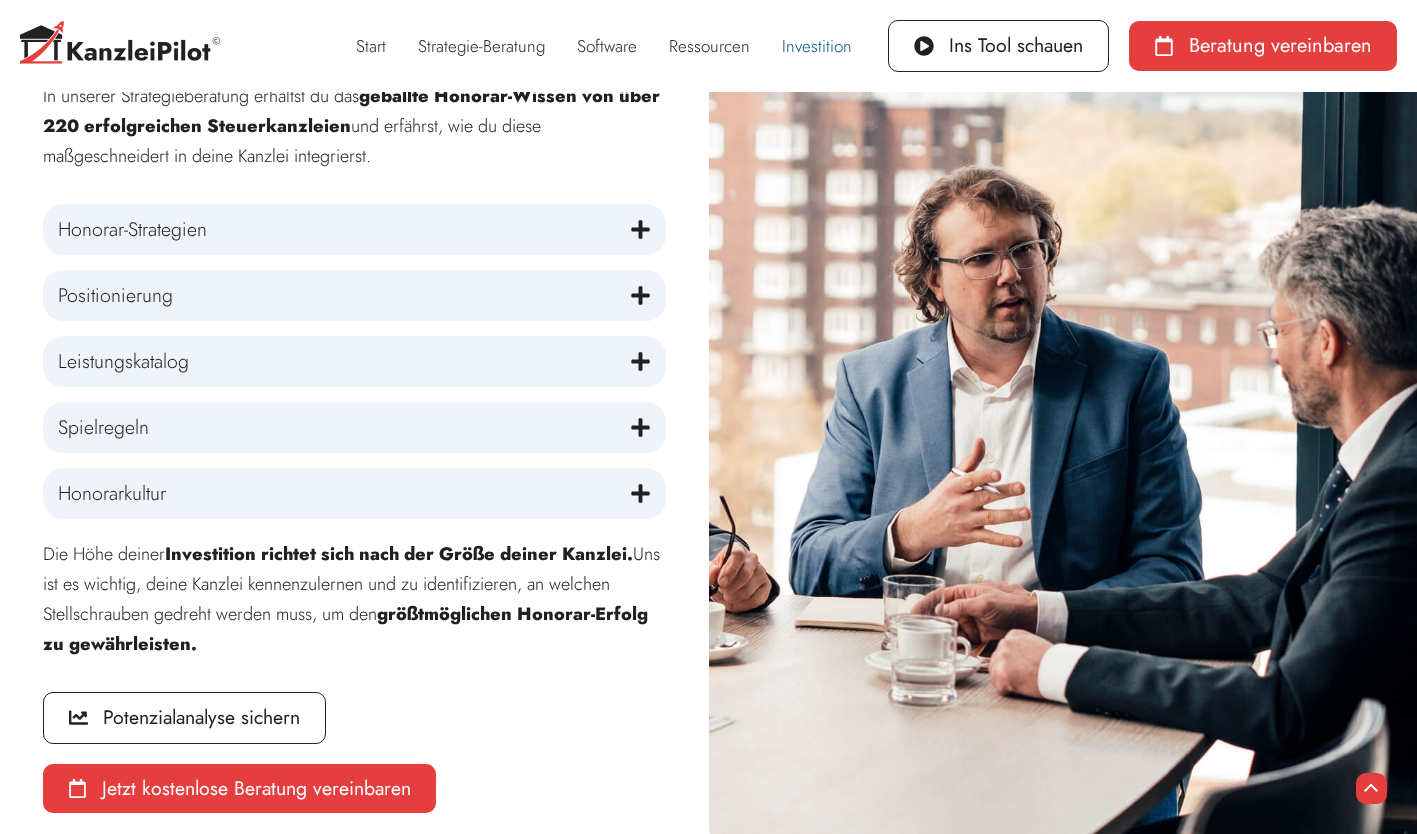 click 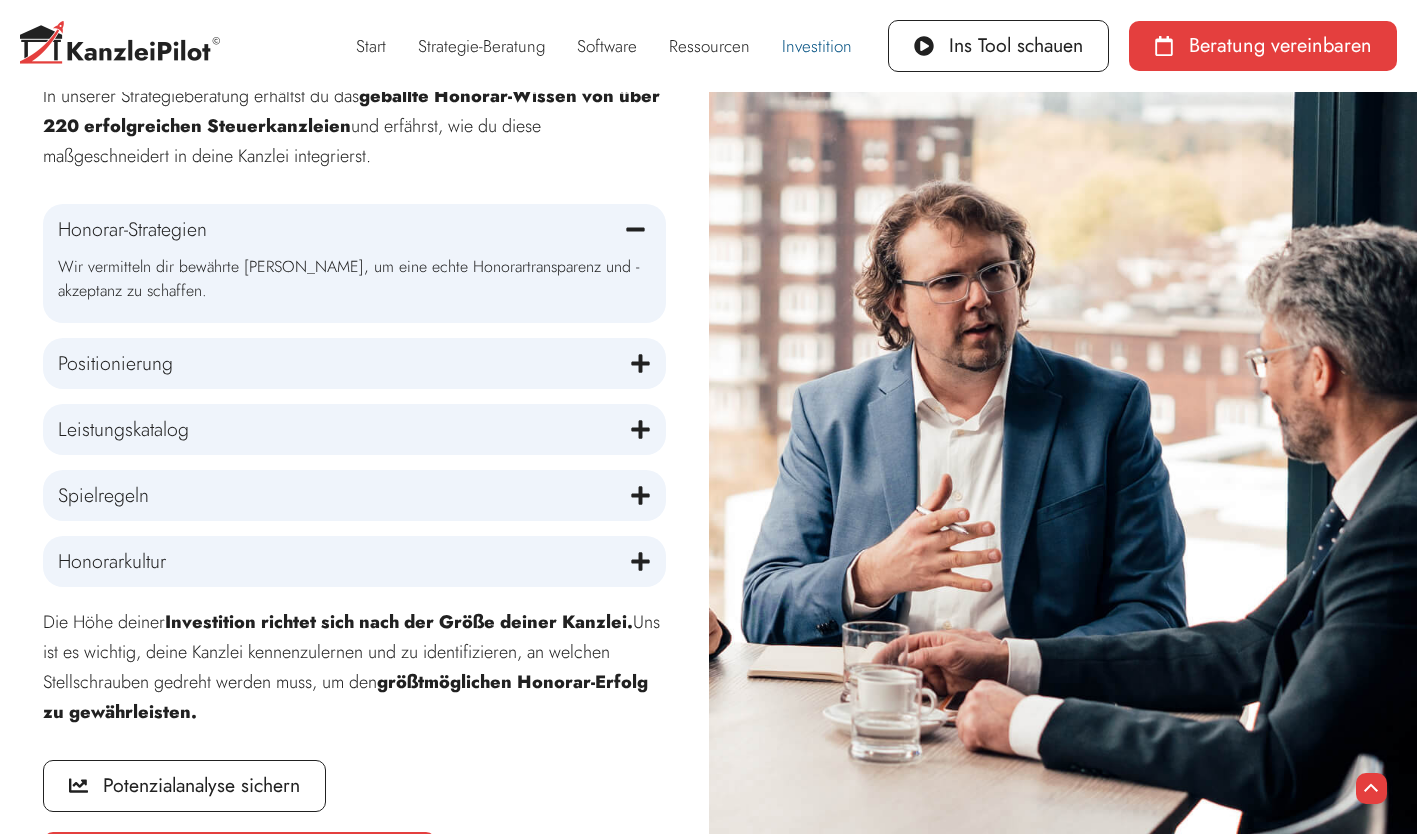 click 